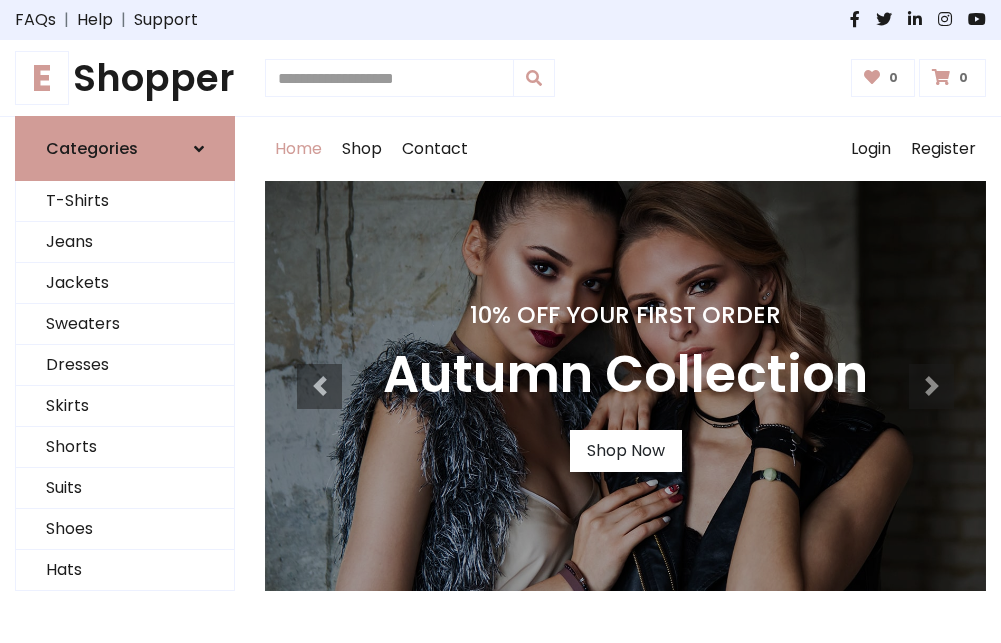 scroll, scrollTop: 0, scrollLeft: 0, axis: both 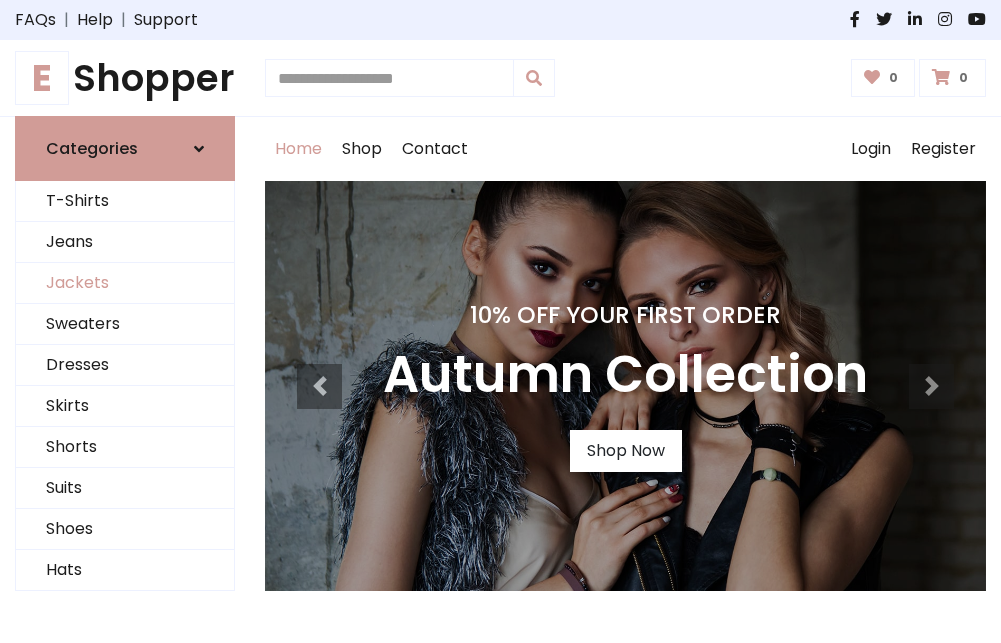 click on "Jackets" at bounding box center [125, 283] 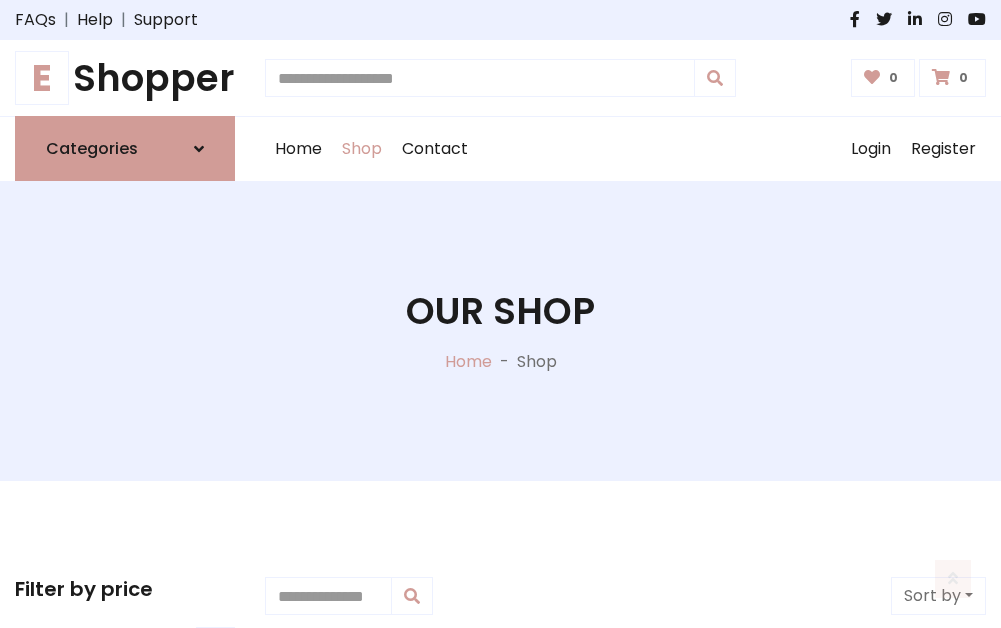 scroll, scrollTop: 904, scrollLeft: 0, axis: vertical 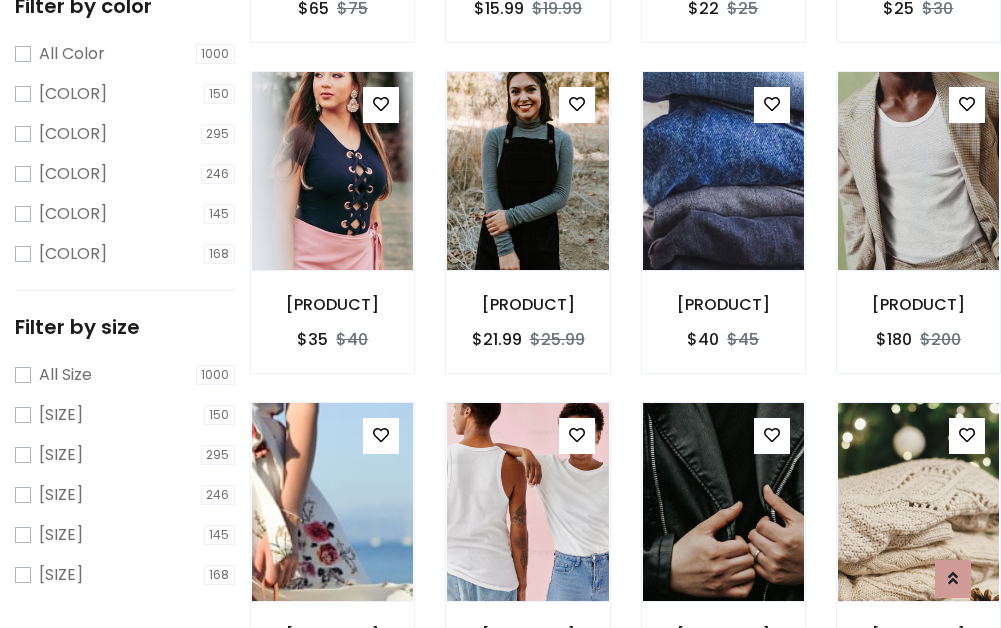 click at bounding box center (332, -161) 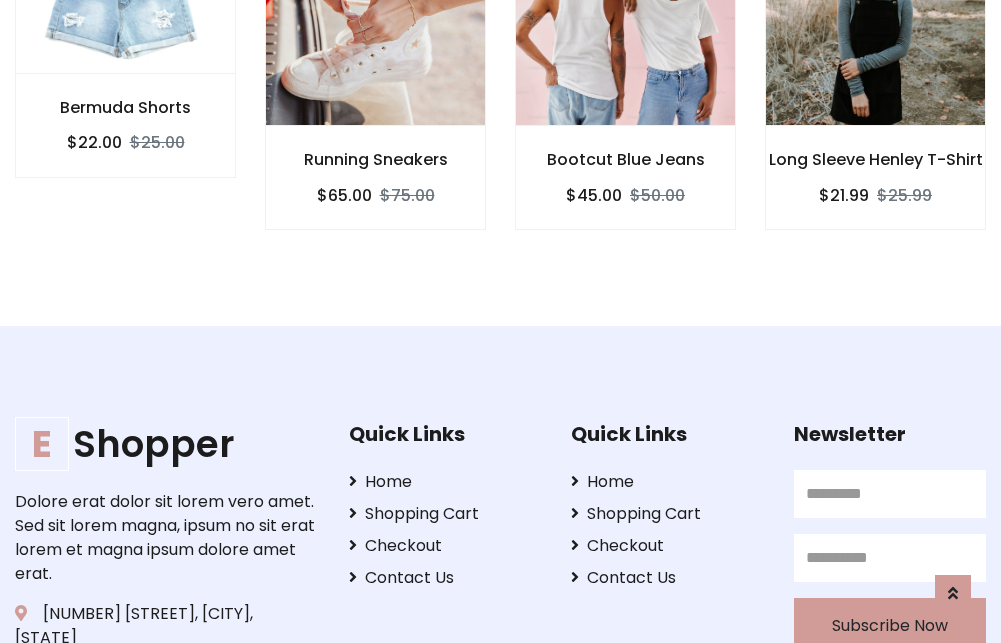 scroll, scrollTop: 0, scrollLeft: 0, axis: both 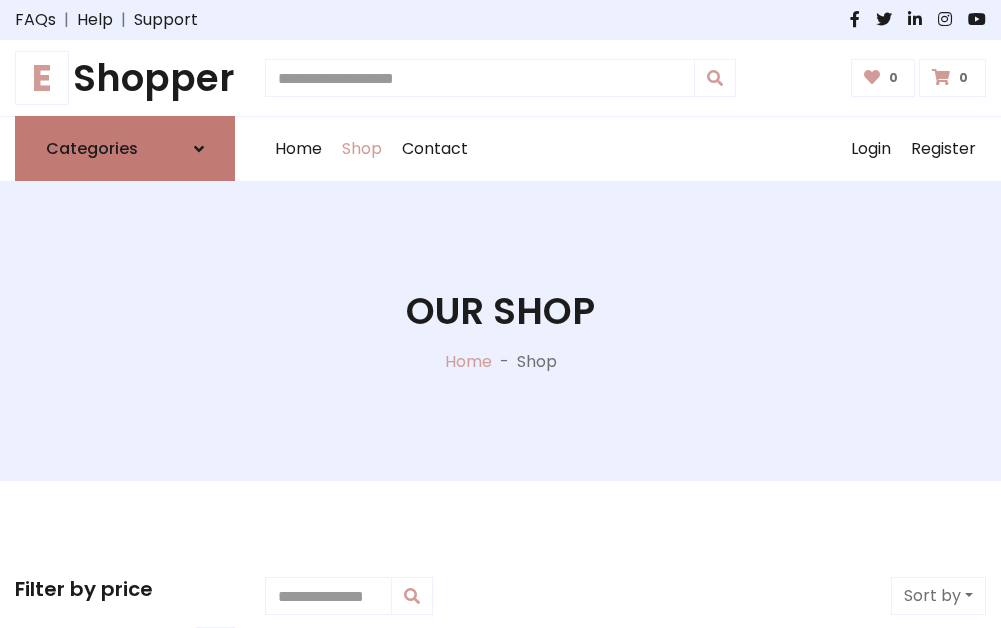 click on "Categories" at bounding box center (92, 148) 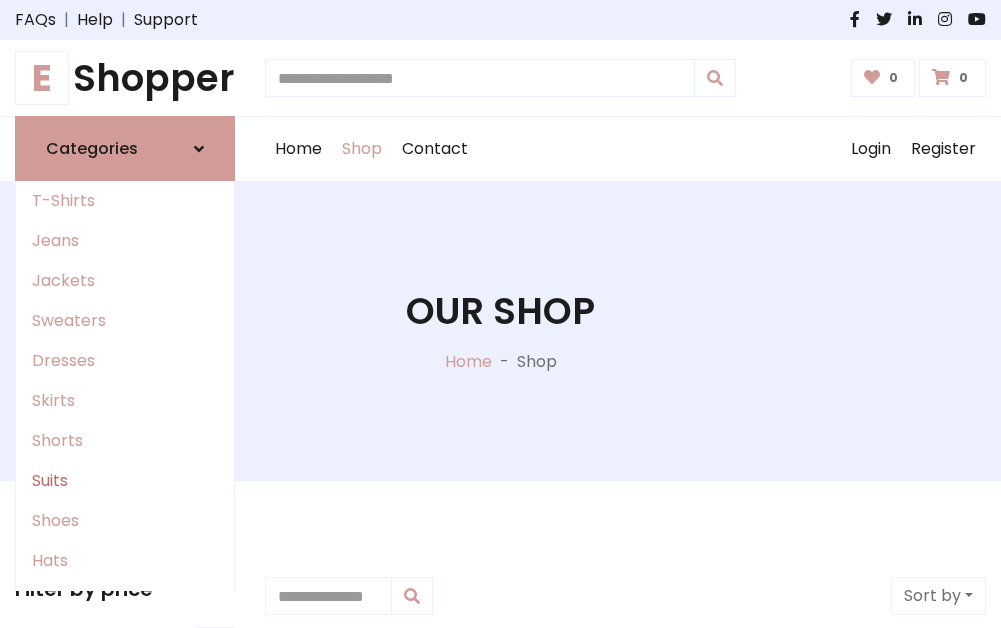 click on "Suits" at bounding box center (125, 481) 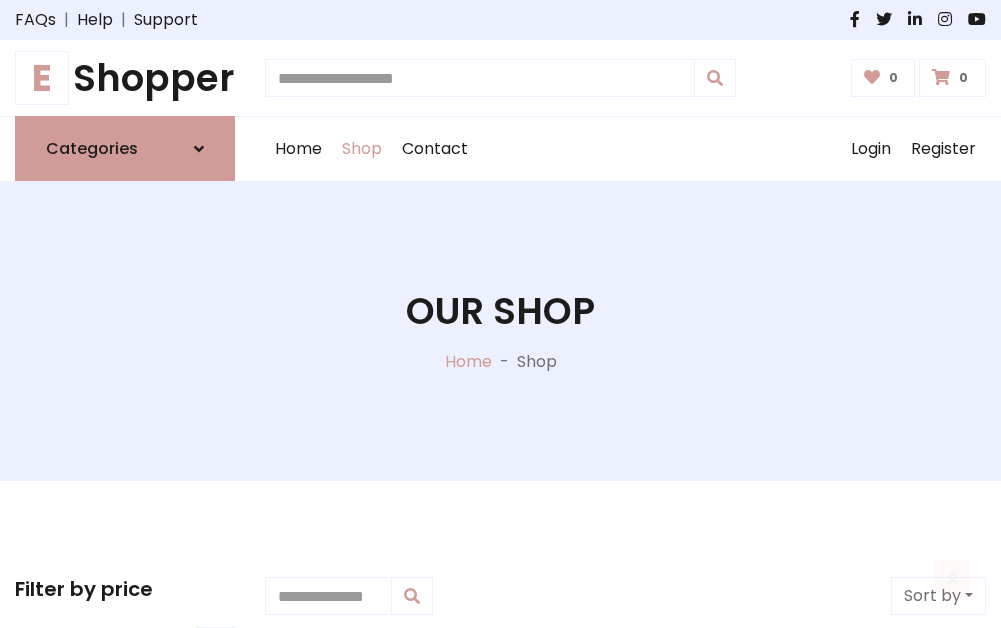 scroll, scrollTop: 1445, scrollLeft: 0, axis: vertical 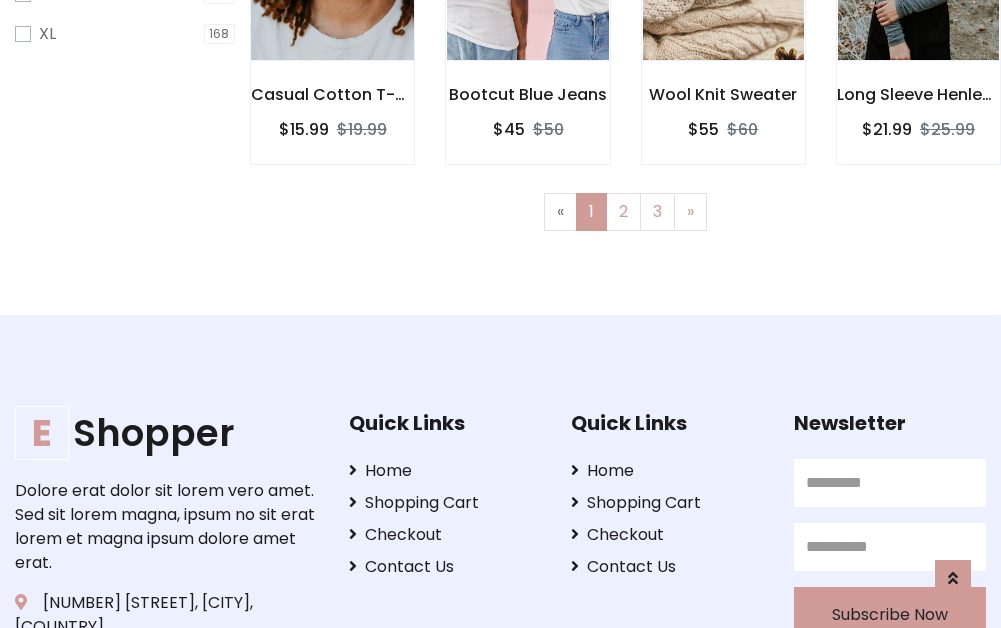 click at bounding box center (332, -39) 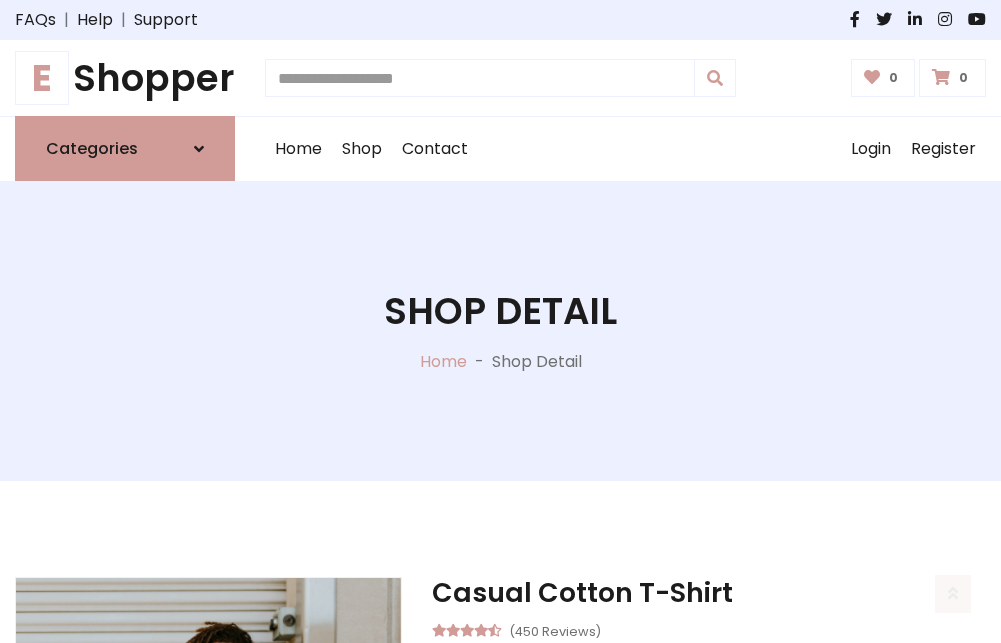 scroll, scrollTop: 1869, scrollLeft: 0, axis: vertical 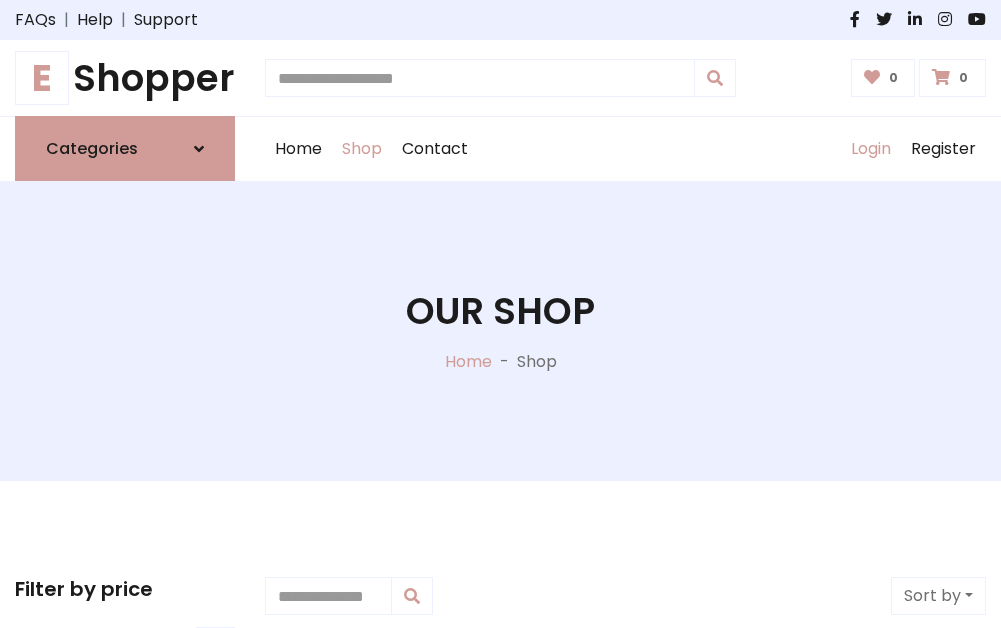 click on "Login" at bounding box center (871, 149) 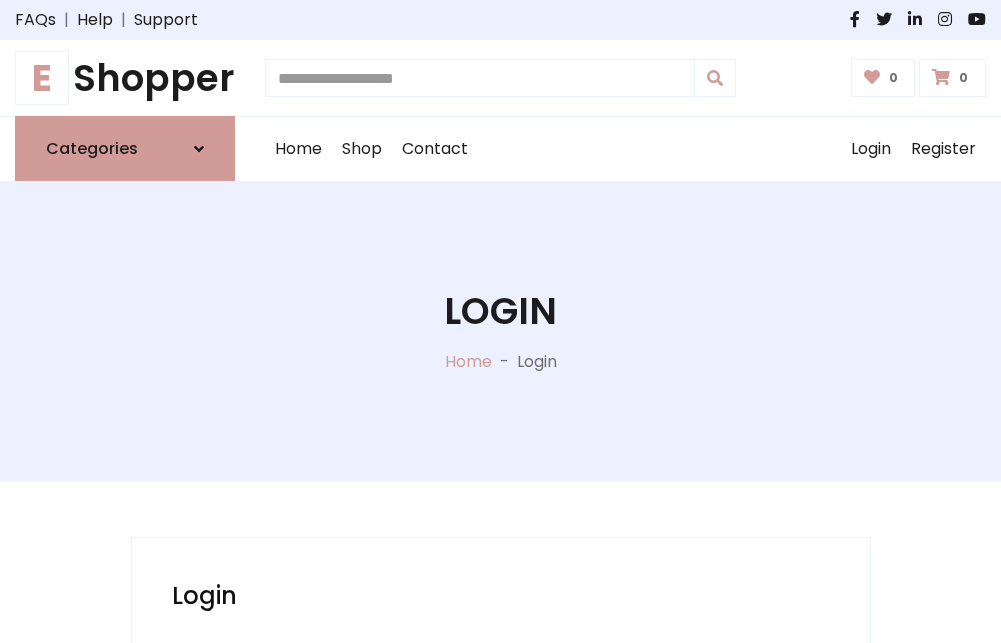 scroll, scrollTop: 0, scrollLeft: 0, axis: both 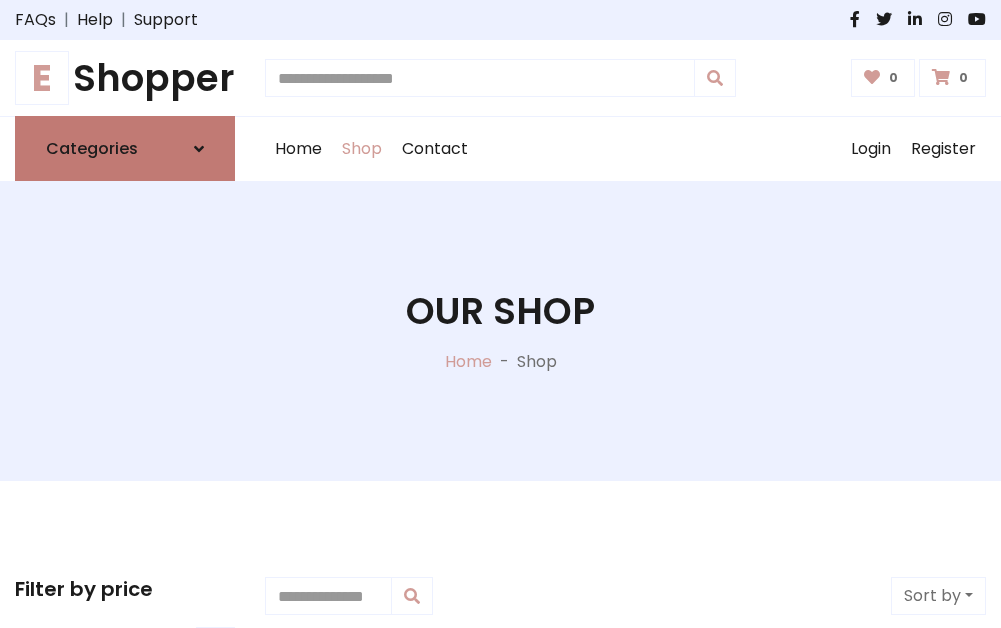 click at bounding box center [199, 149] 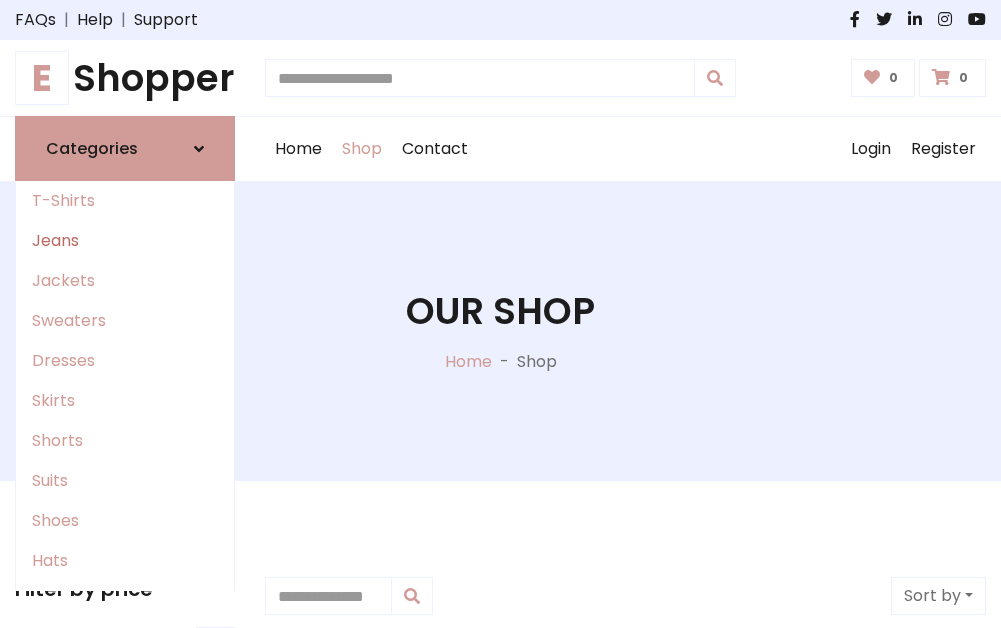 click on "Jeans" at bounding box center [125, 241] 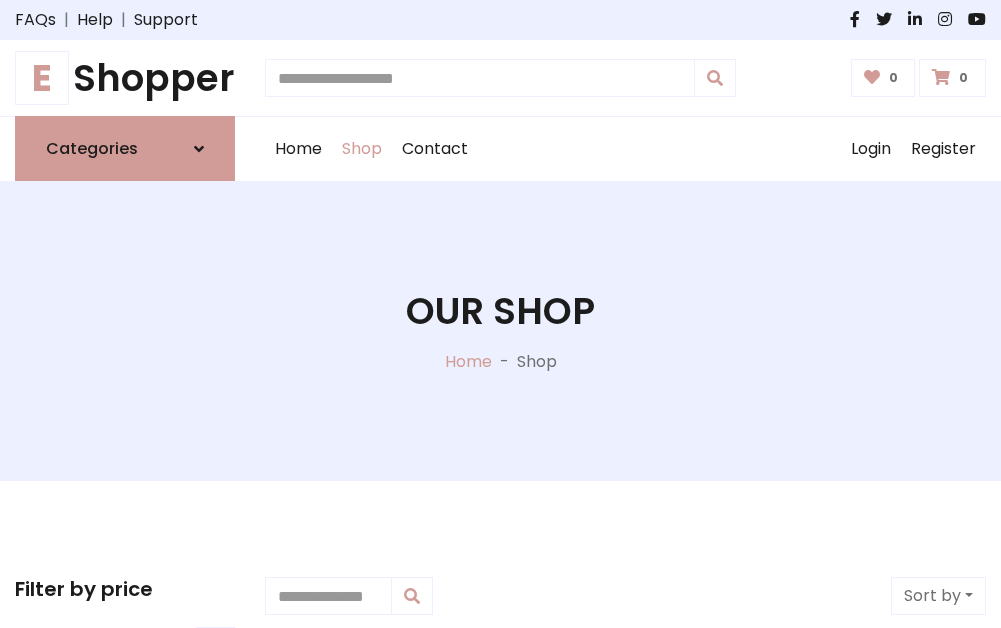 scroll, scrollTop: 0, scrollLeft: 0, axis: both 